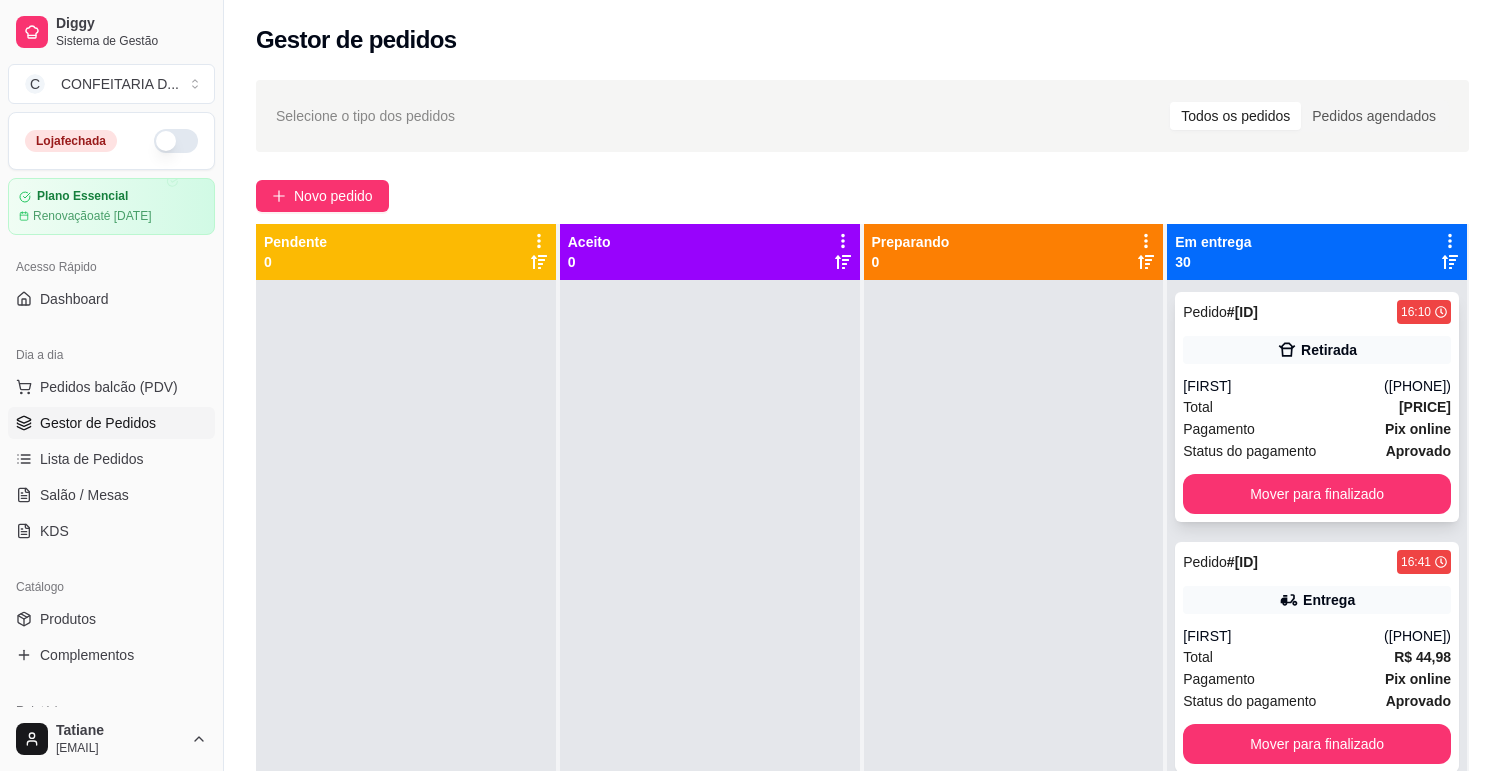scroll, scrollTop: 0, scrollLeft: 0, axis: both 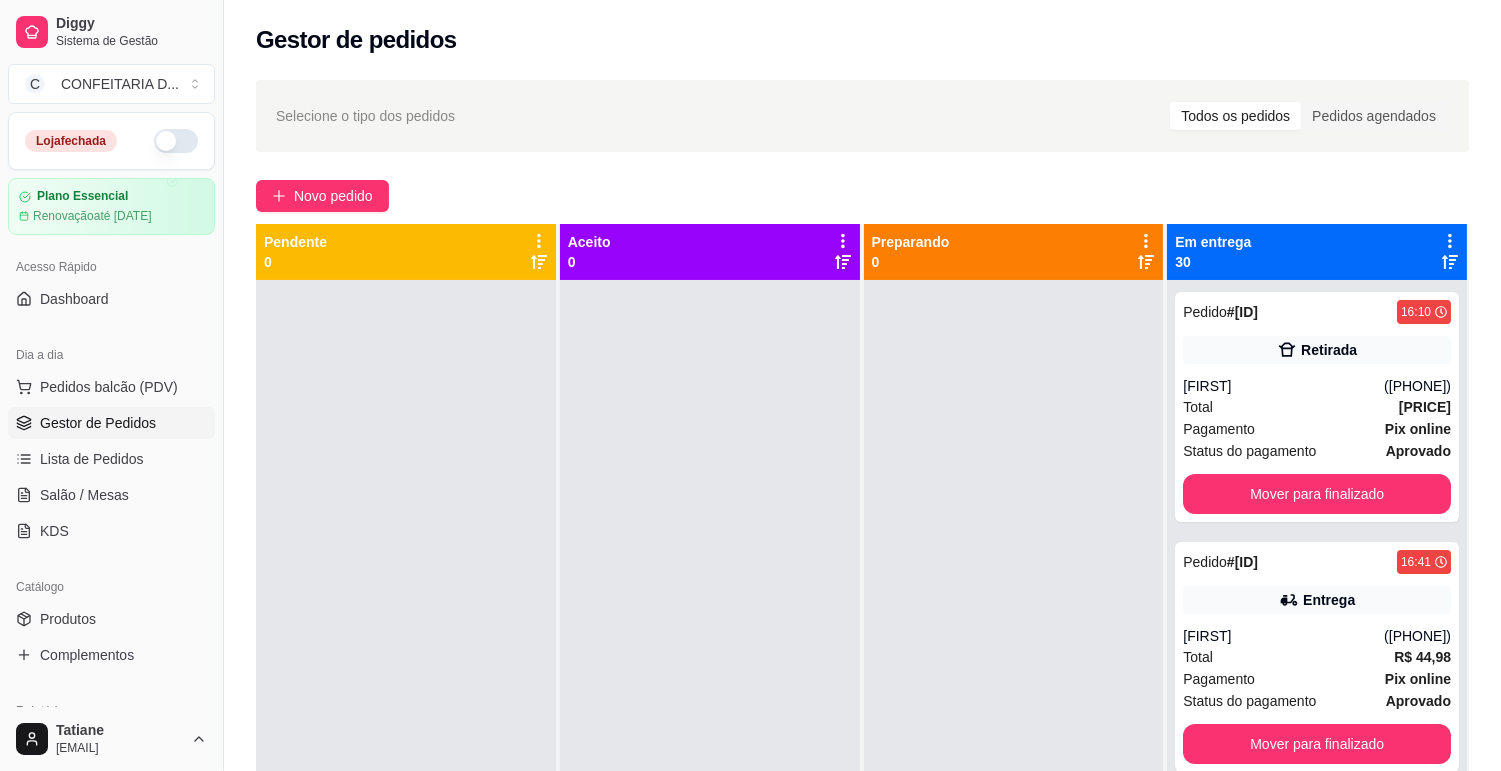click 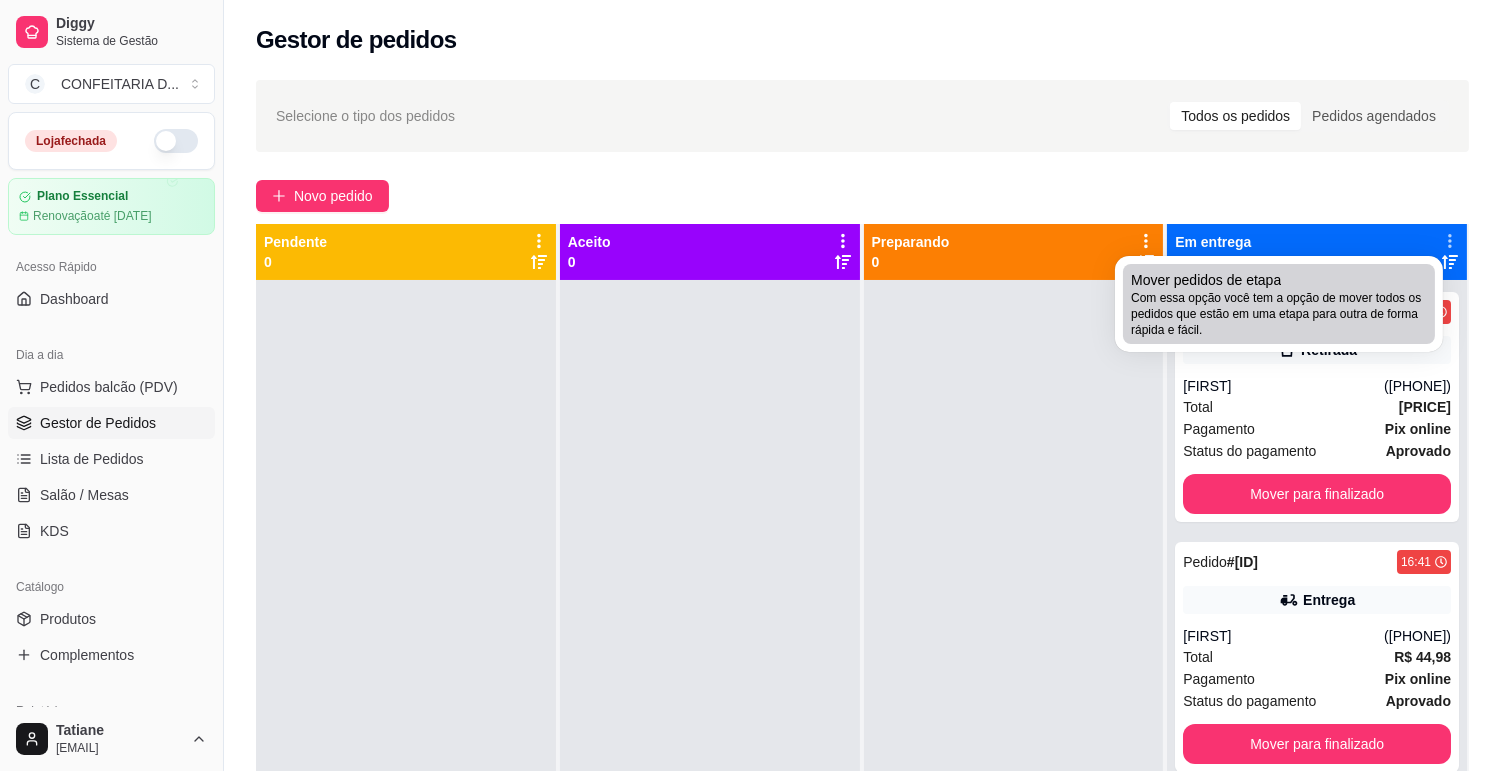 click on "Com essa opção você tem a opção de mover todos os pedidos que estão em uma etapa para outra de forma rápida e fácil." at bounding box center [1279, 314] 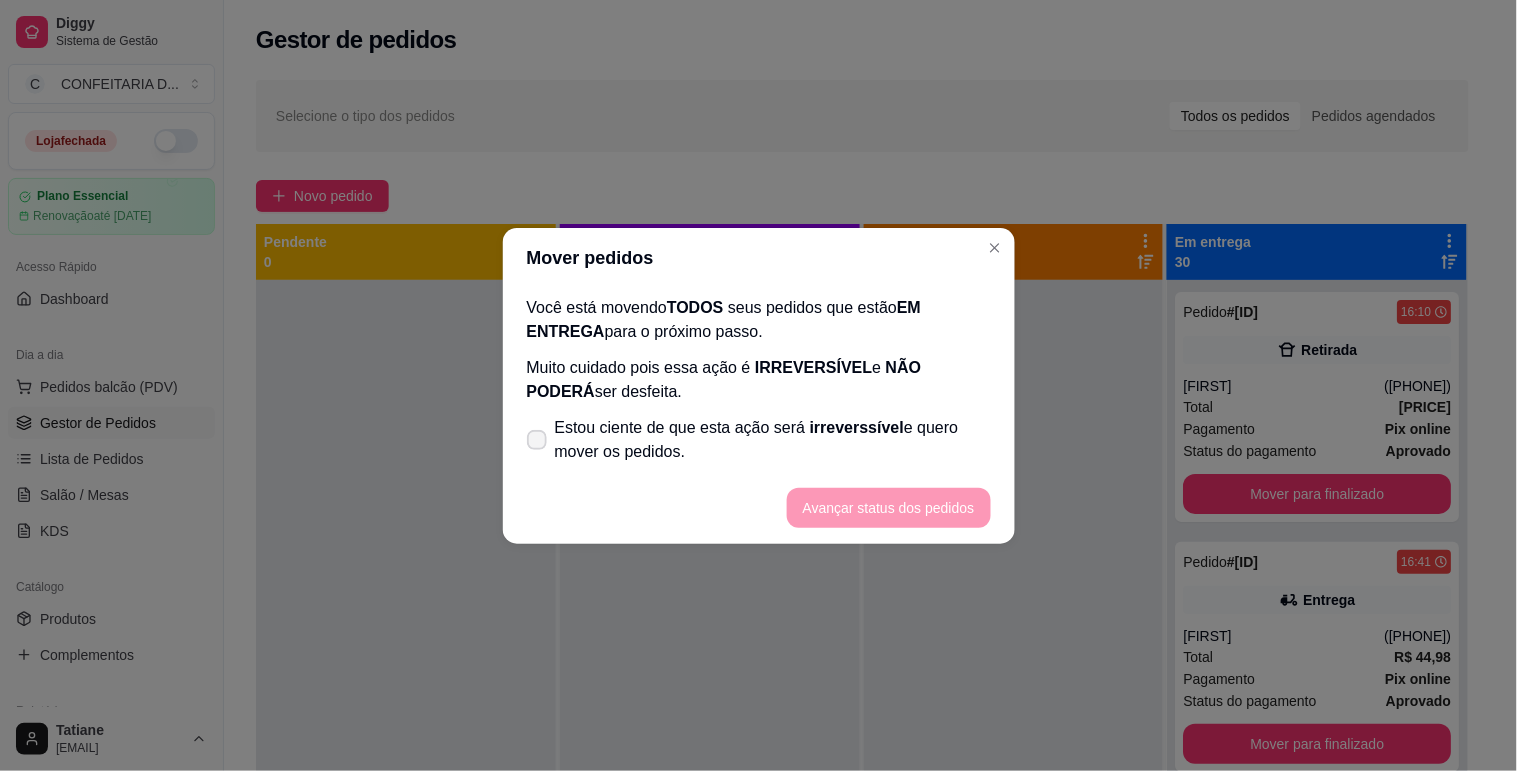 click on "Estou ciente de que esta ação será   irreverssível  e quero mover os pedidos." at bounding box center (773, 440) 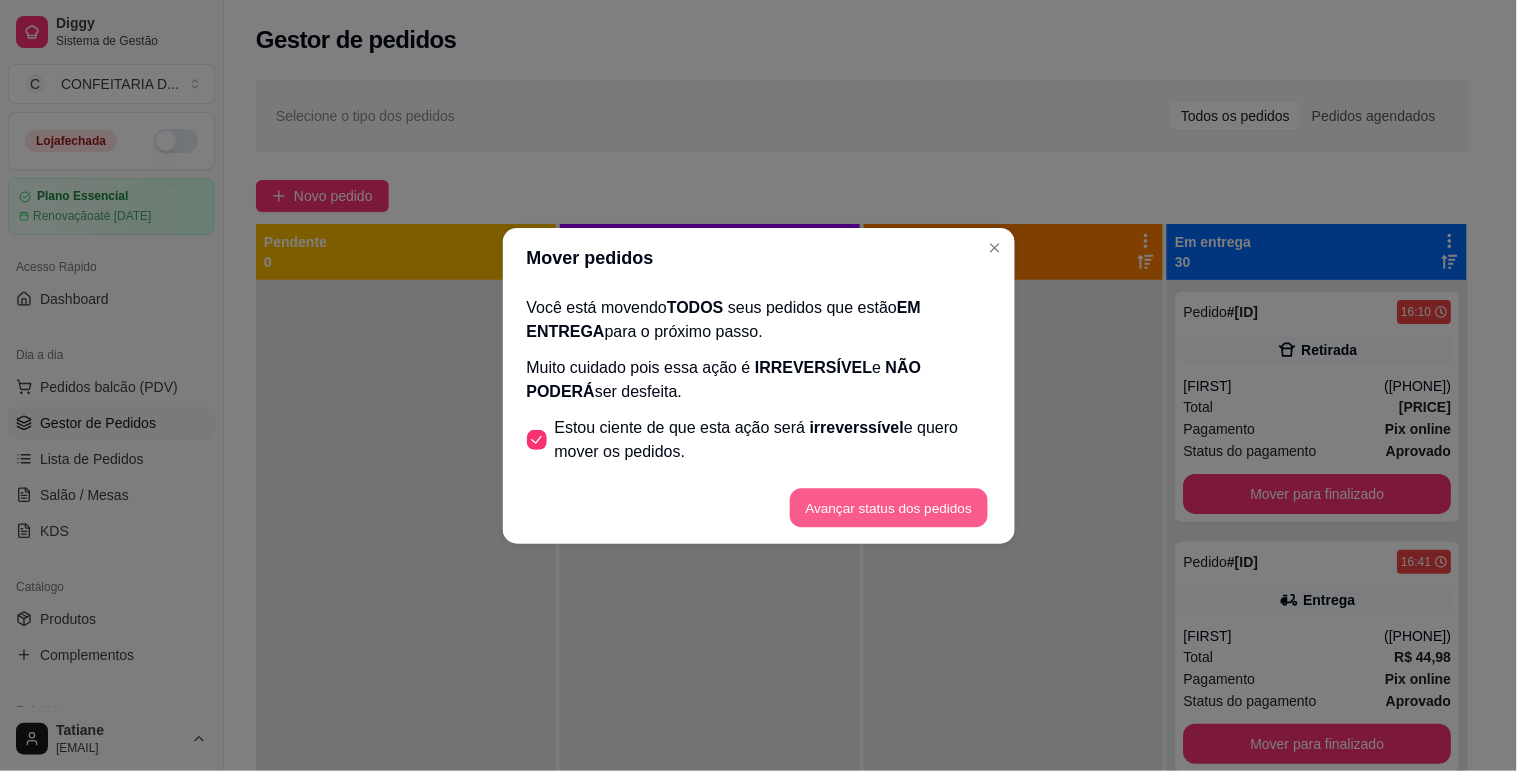 click on "Avançar status dos pedidos" at bounding box center (889, 507) 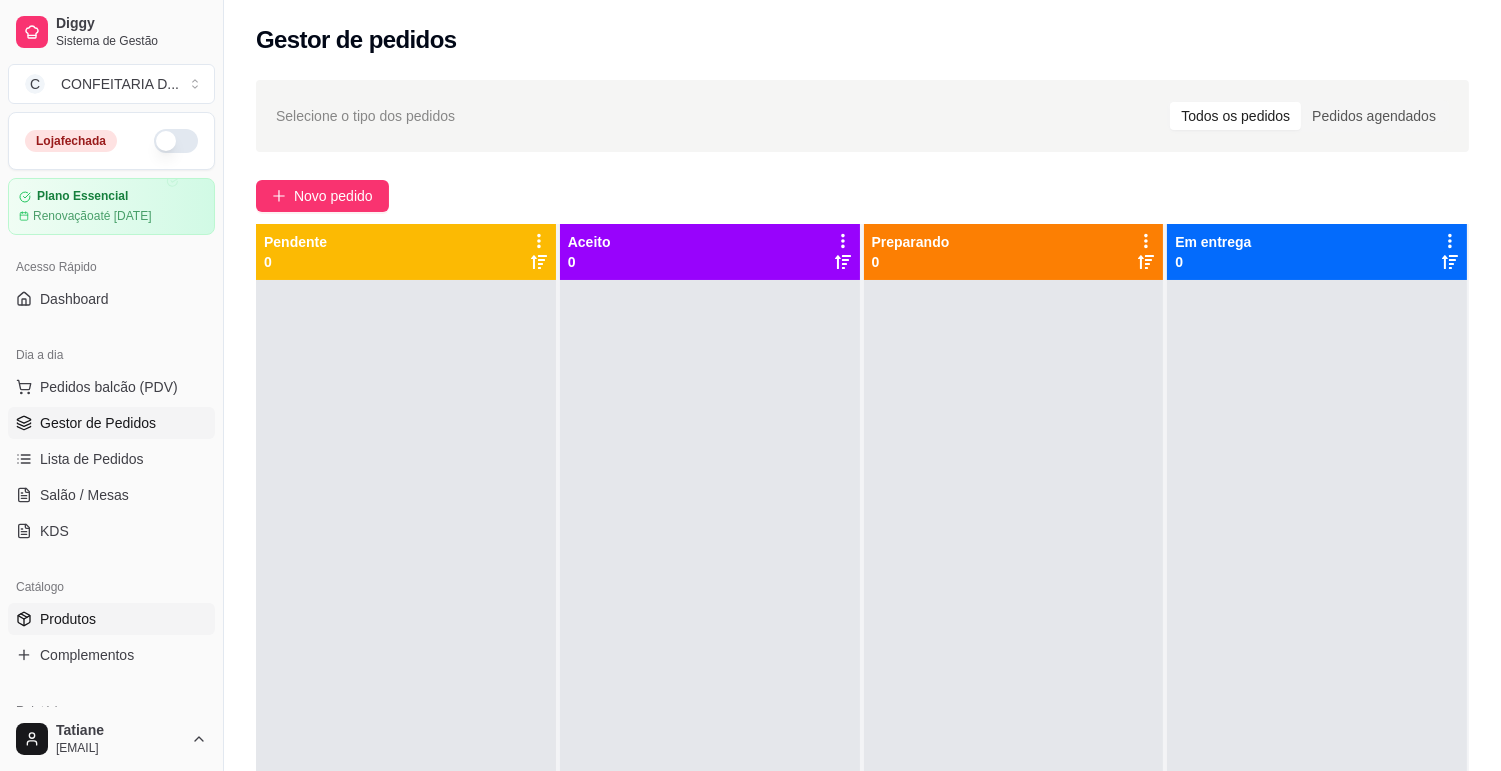 click on "Produtos" at bounding box center [68, 619] 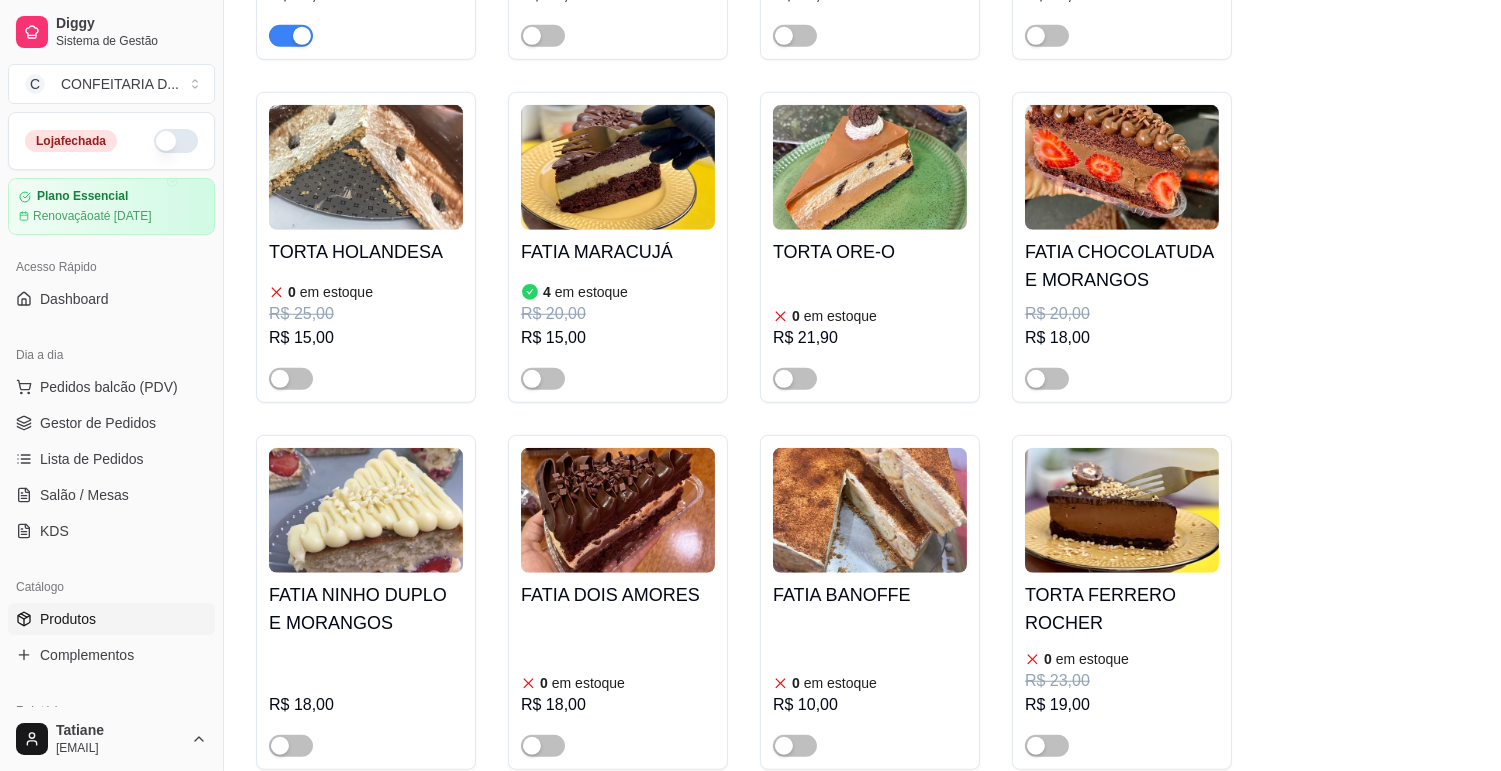 scroll, scrollTop: 2333, scrollLeft: 0, axis: vertical 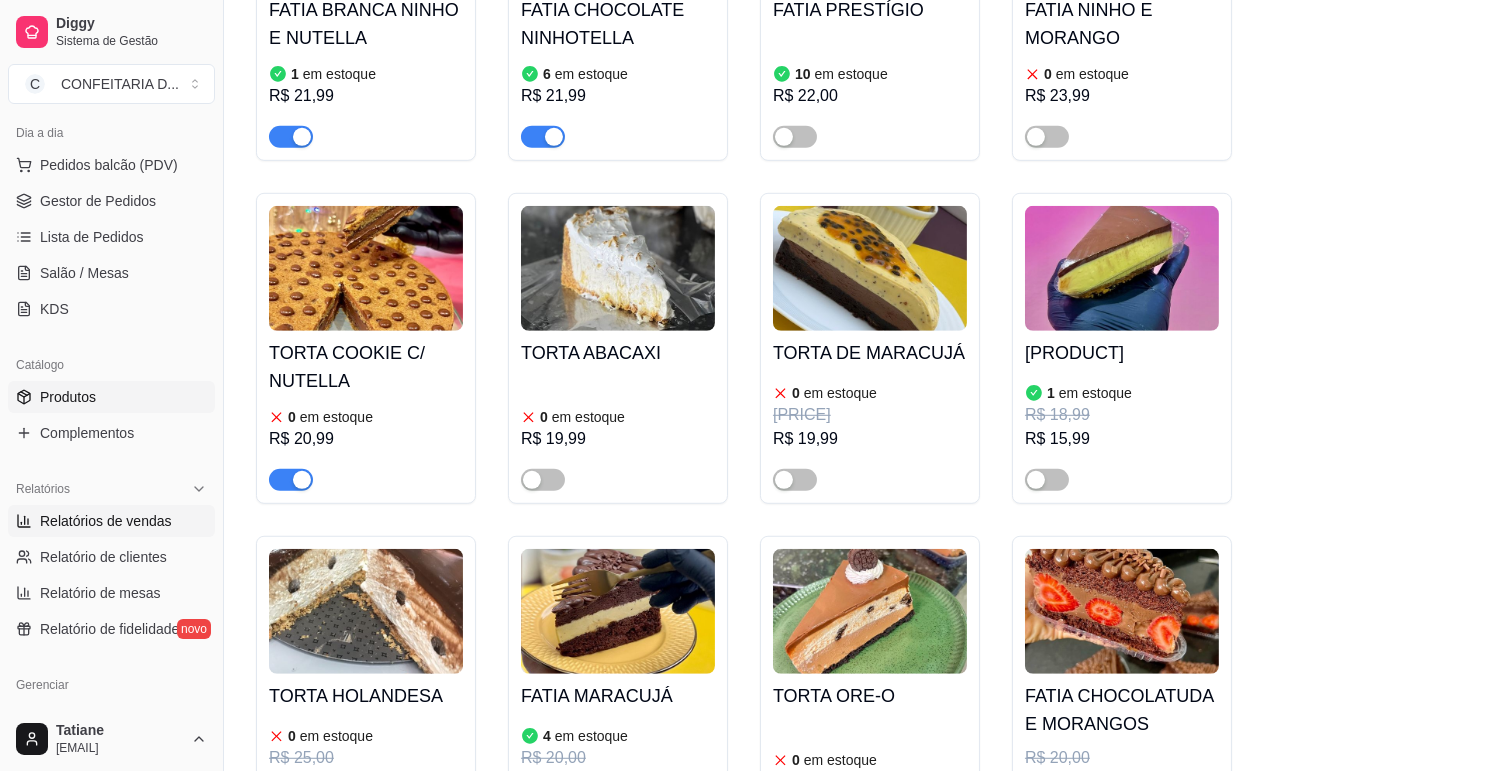 click on "Relatórios de vendas" at bounding box center [106, 521] 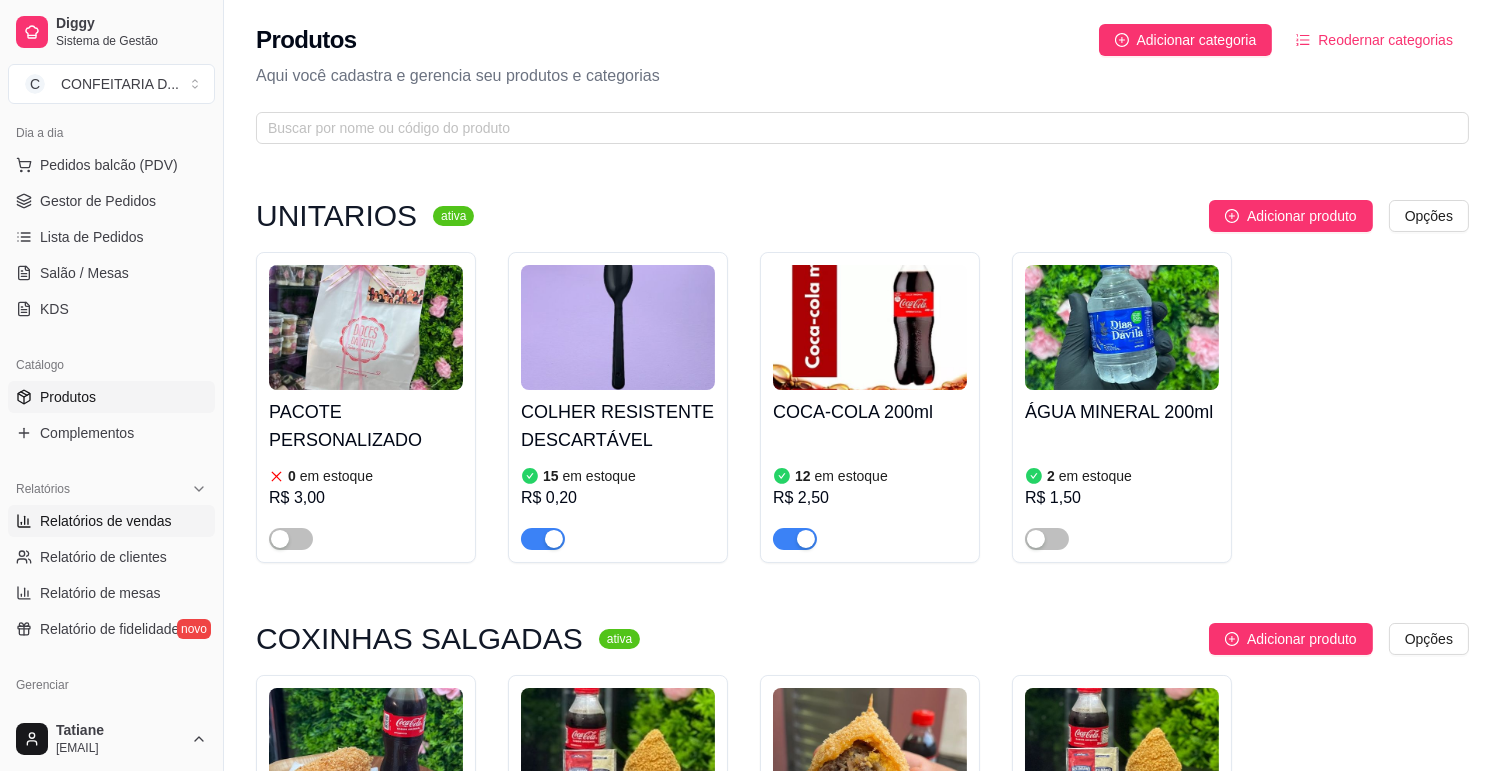 select on "ALL" 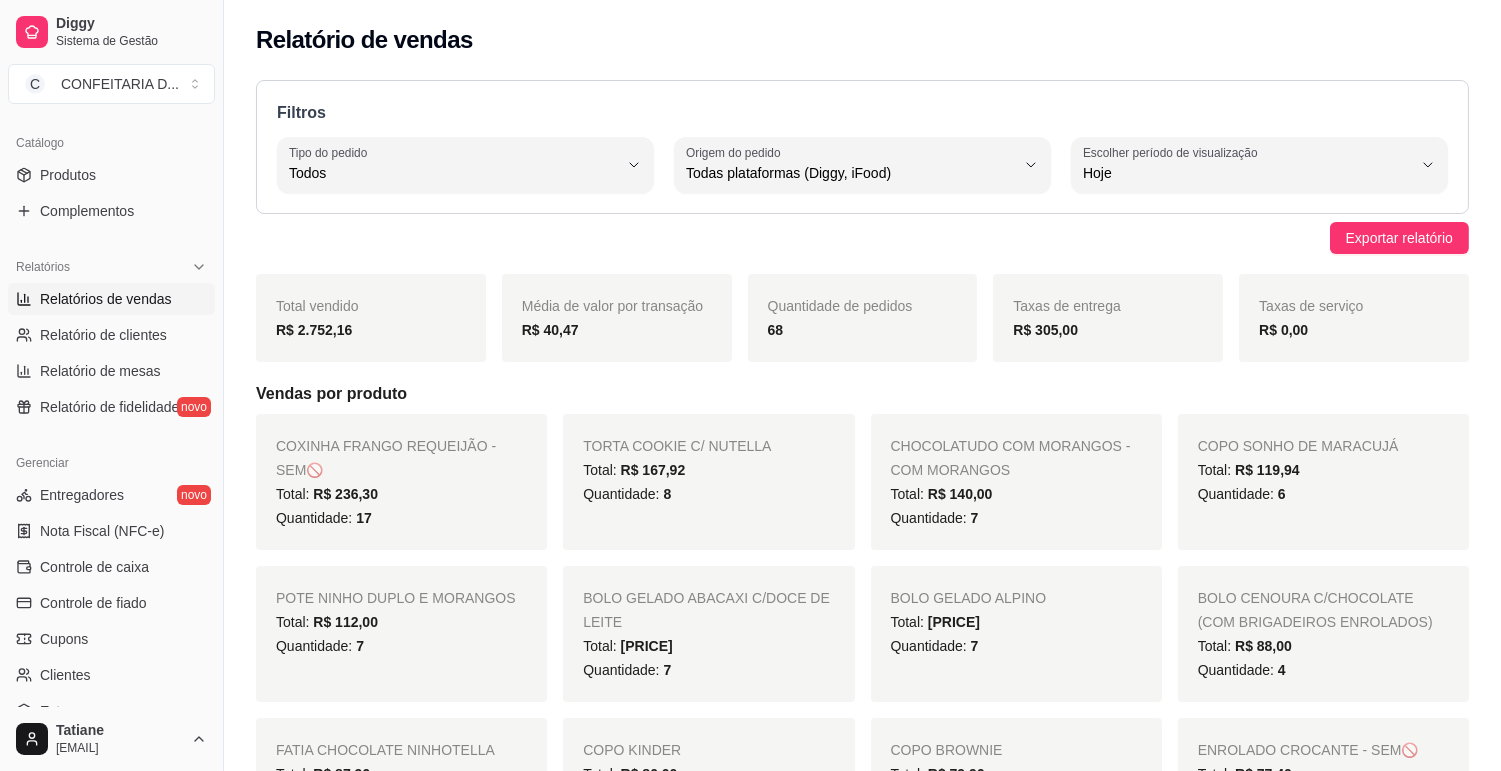 scroll, scrollTop: 555, scrollLeft: 0, axis: vertical 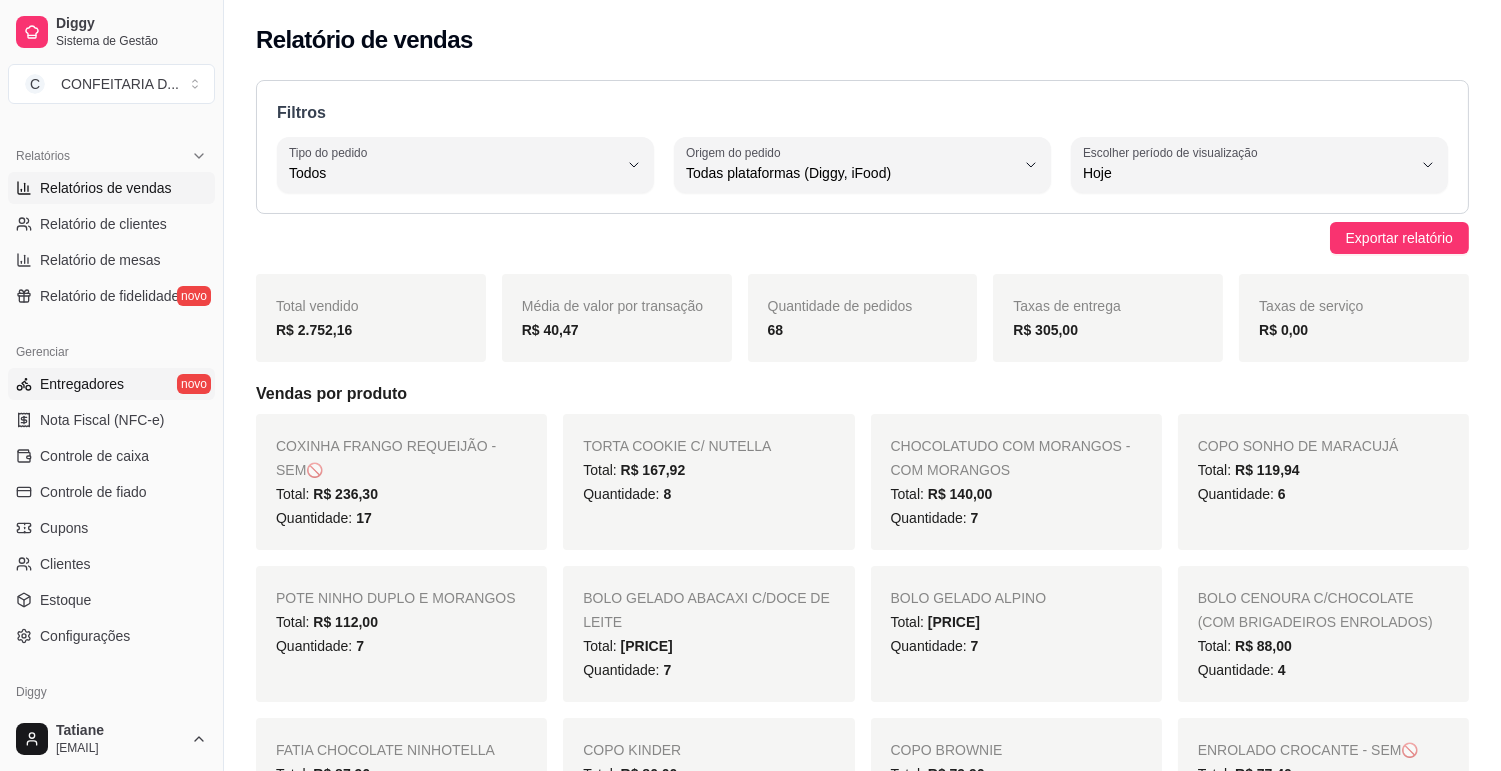 click on "Entregadores" at bounding box center [82, 384] 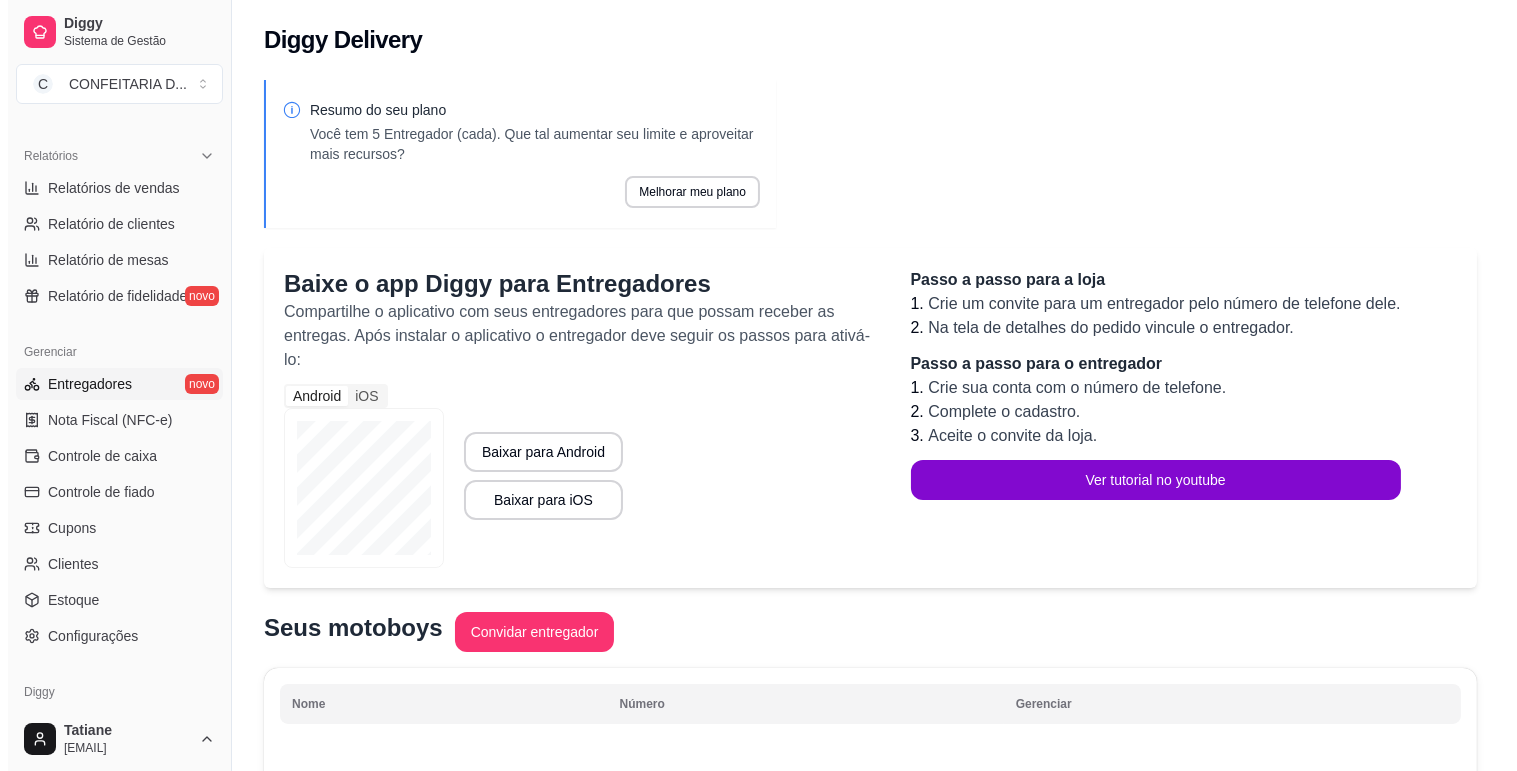 scroll, scrollTop: 326, scrollLeft: 0, axis: vertical 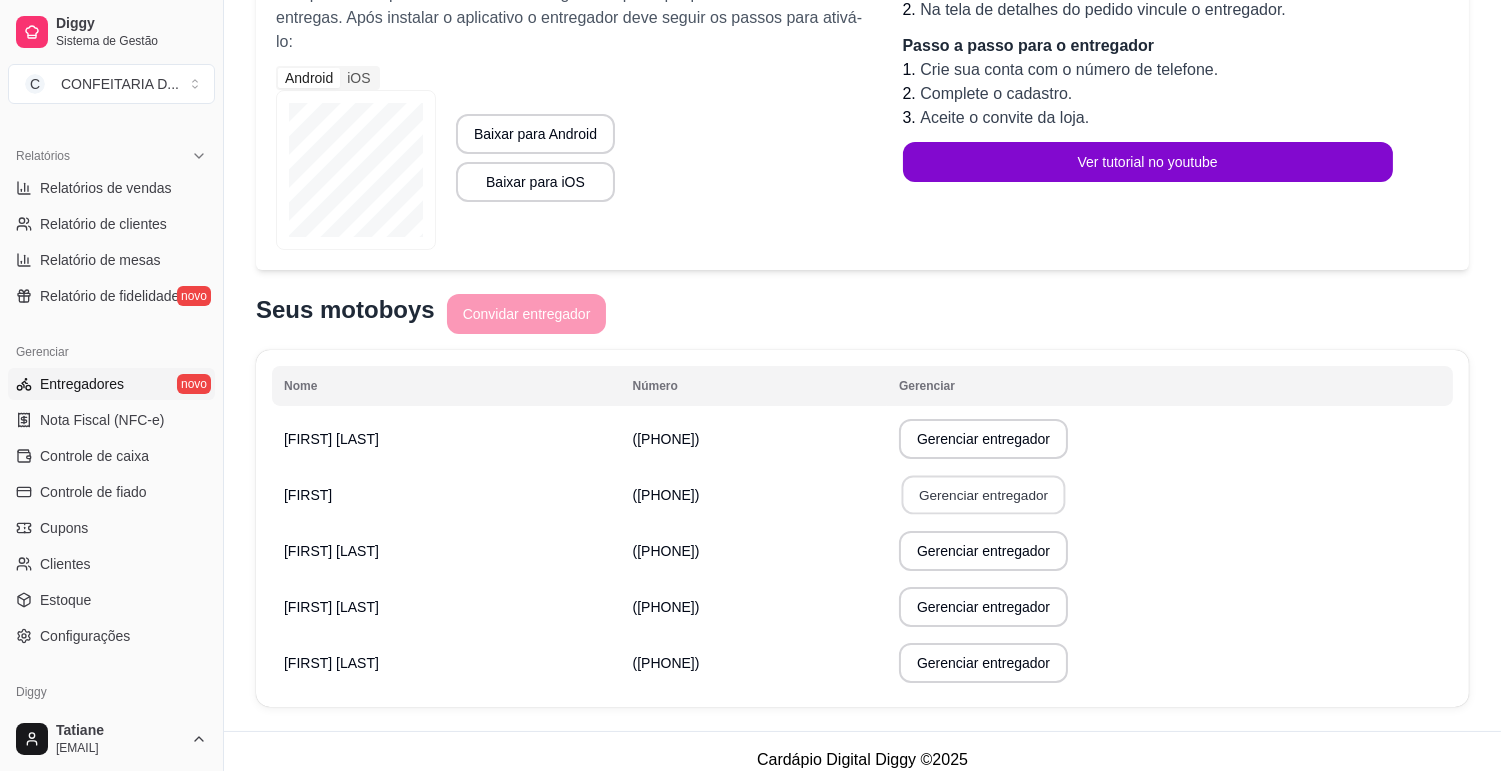click on "Gerenciar entregador" at bounding box center [984, 495] 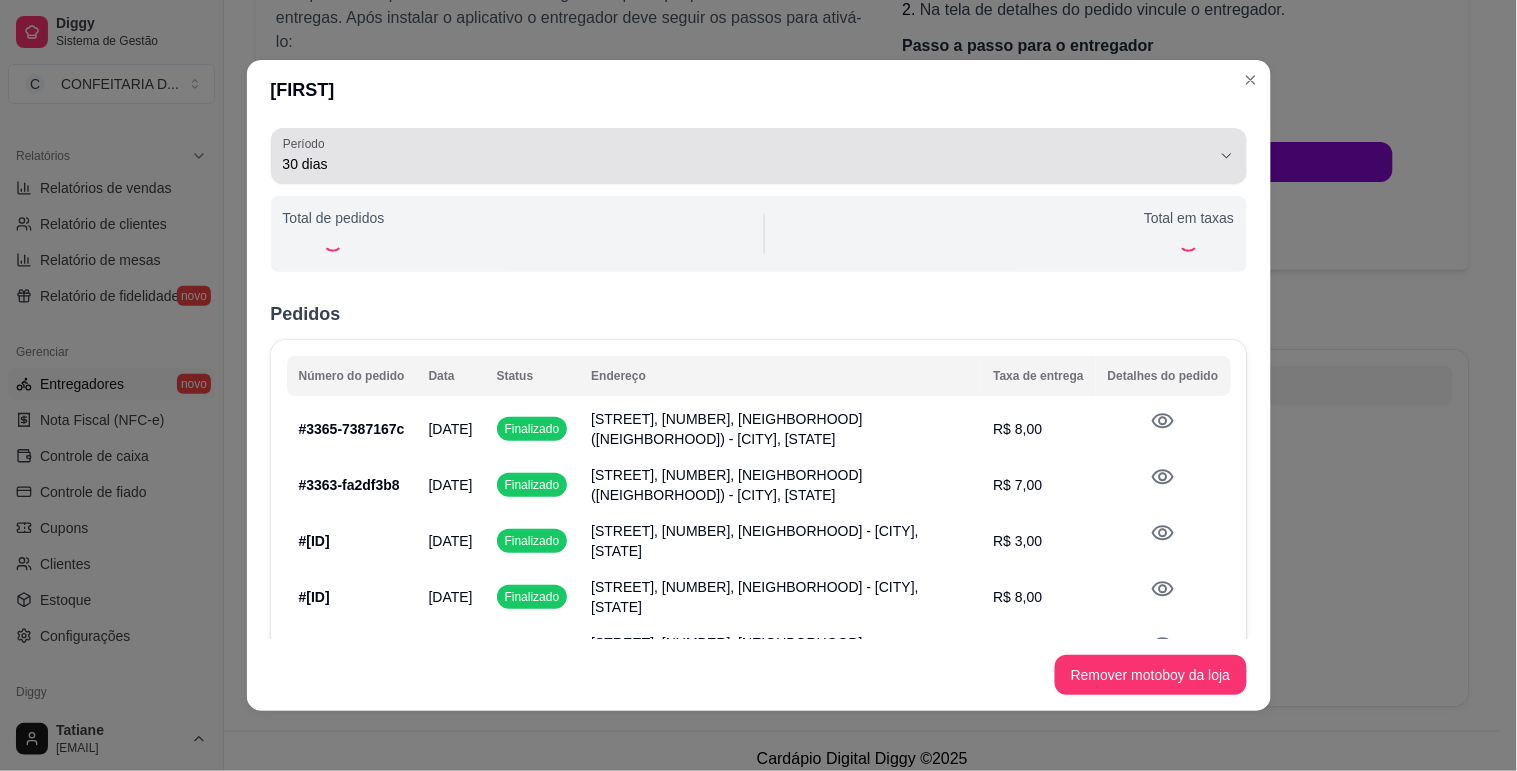 click on "30 dias" at bounding box center [747, 164] 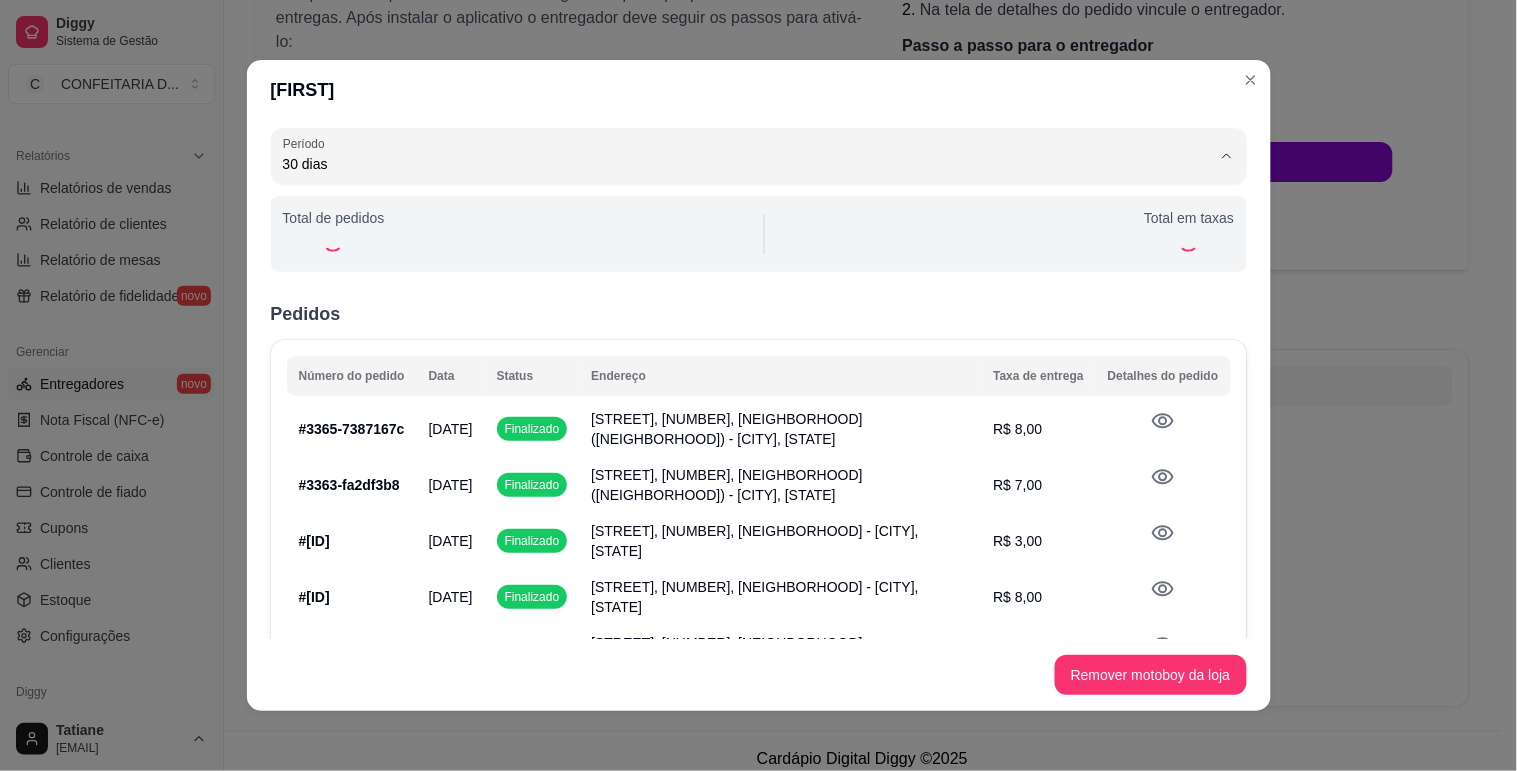 click on "Customizado" at bounding box center [732, 342] 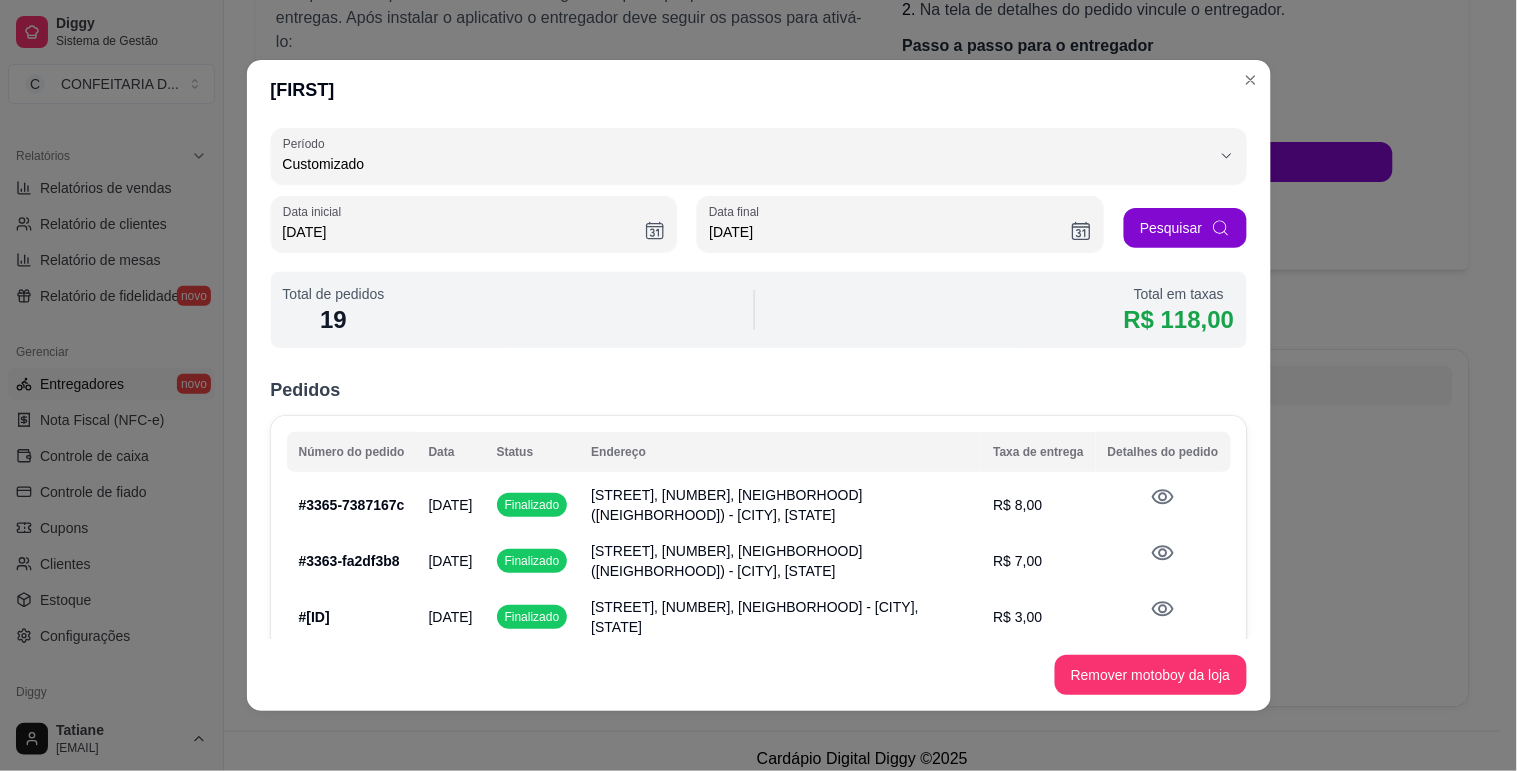 type 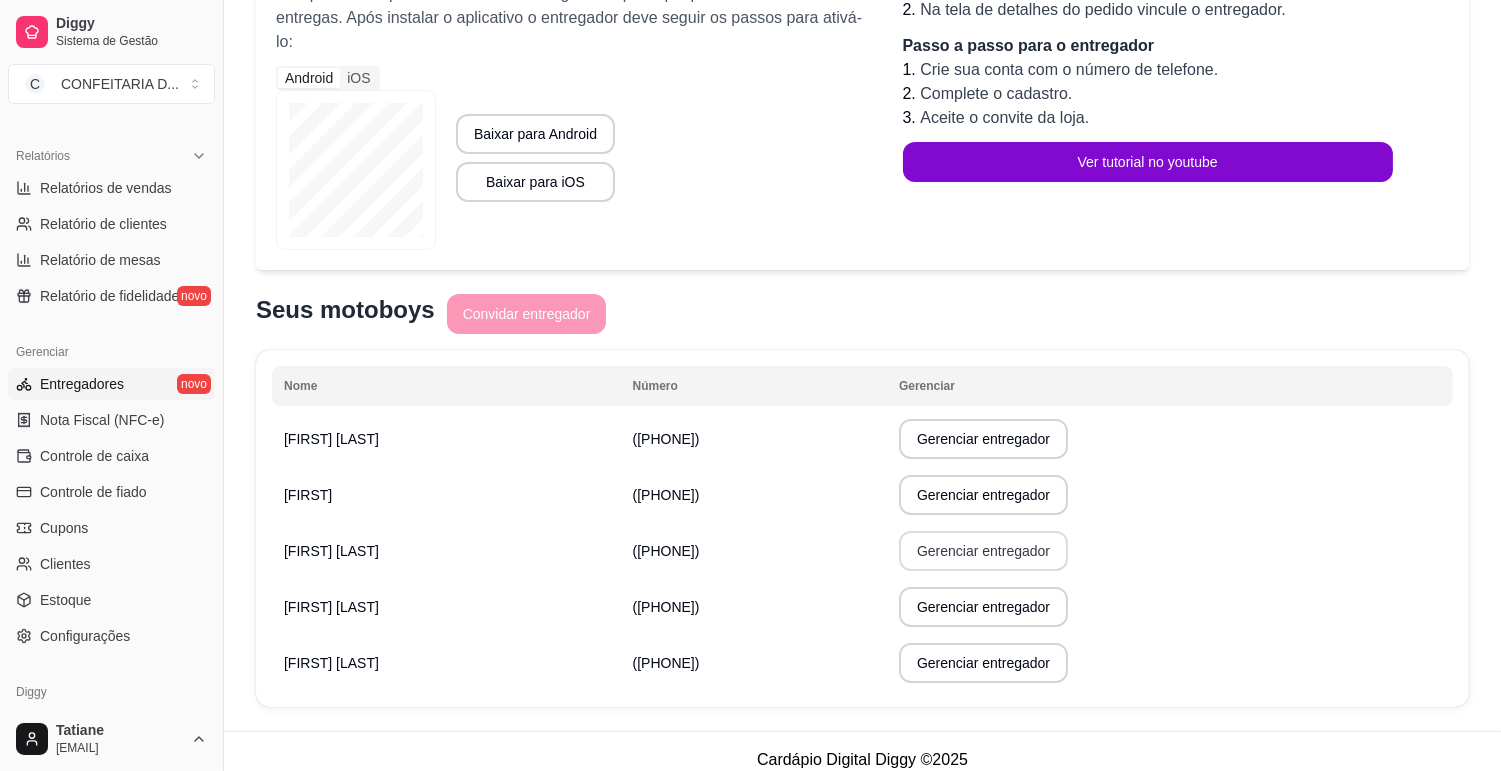 click on "Gerenciar entregador" at bounding box center [983, 551] 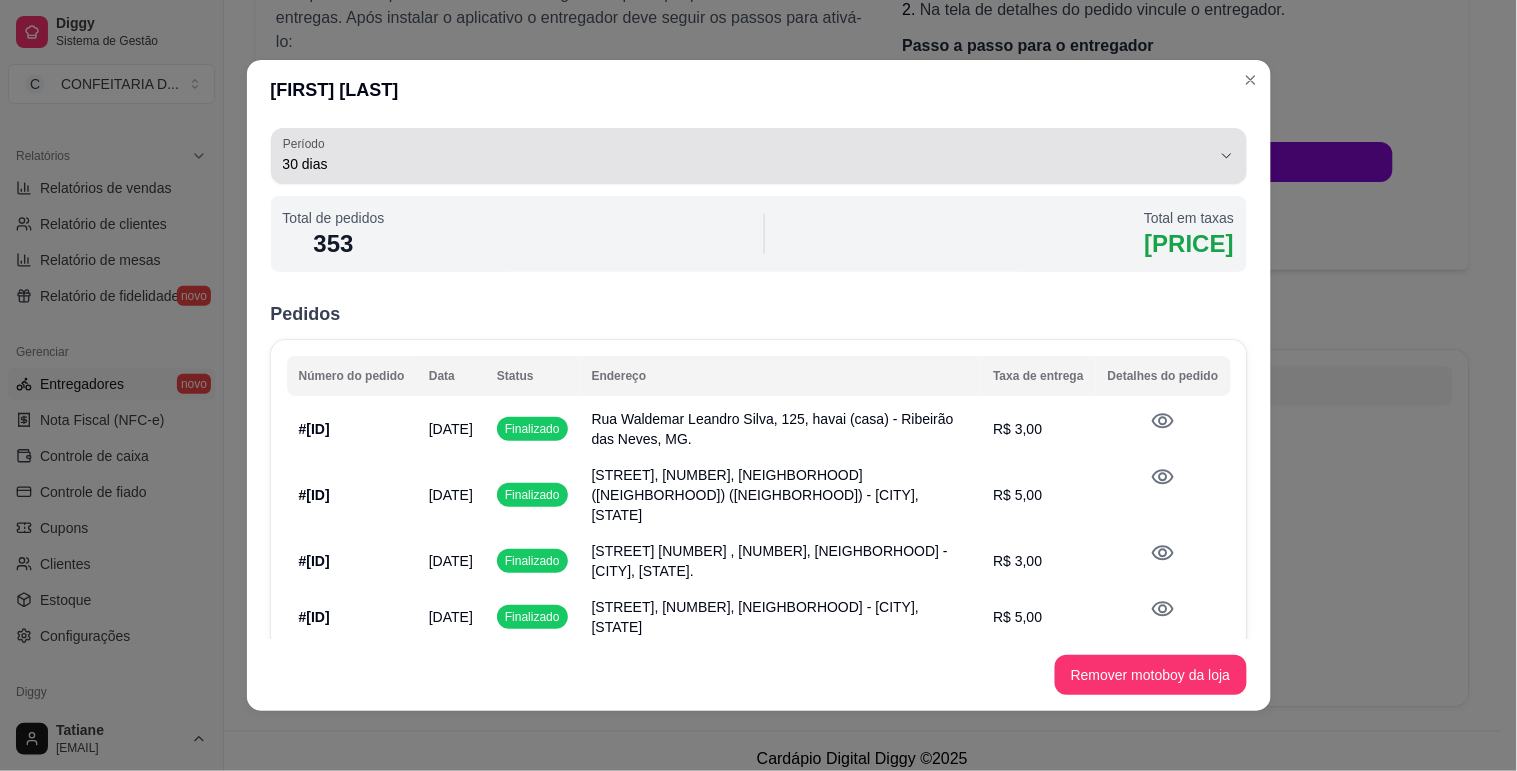 click on "30 dias" at bounding box center (747, 164) 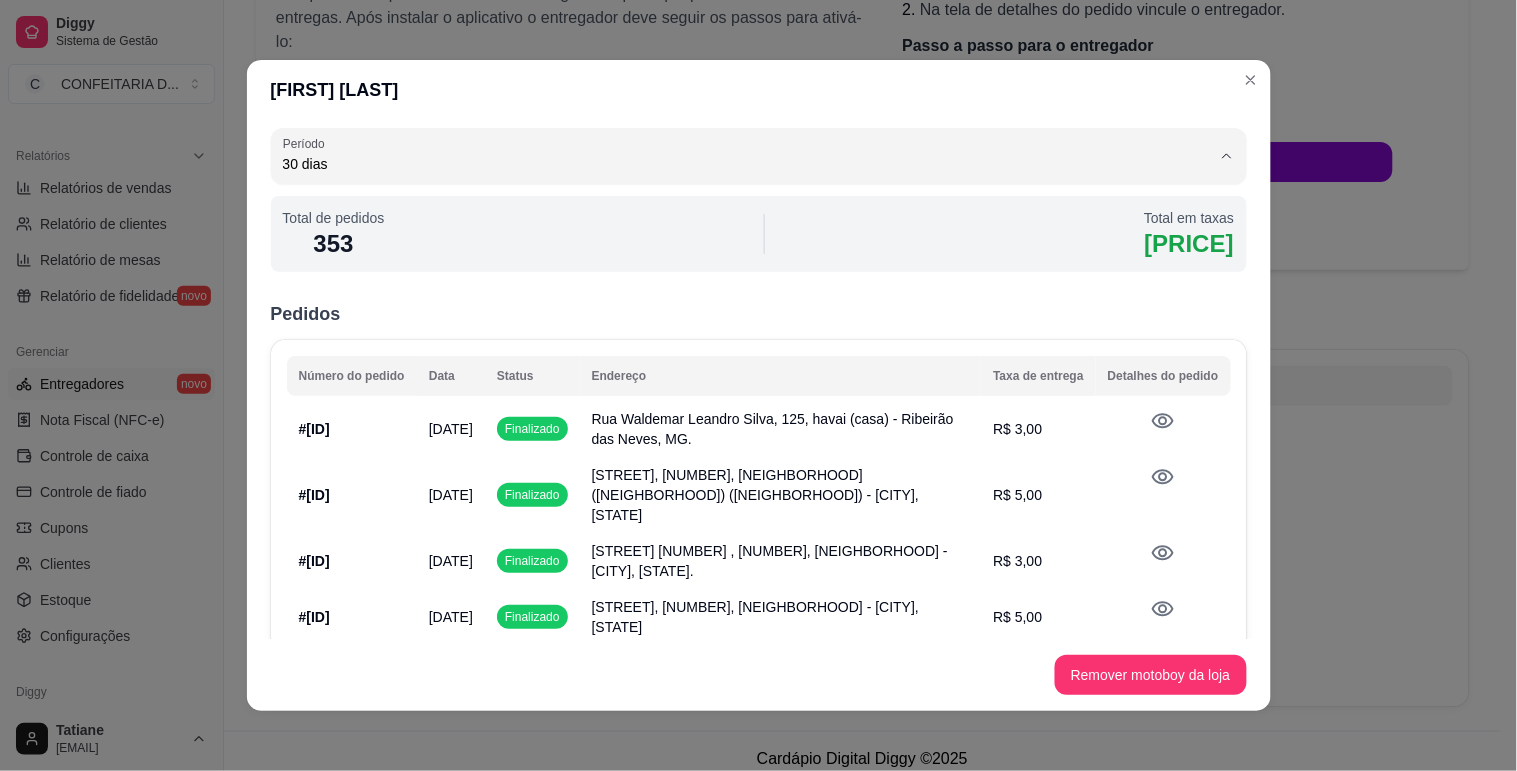 click on "Customizado" at bounding box center (732, 342) 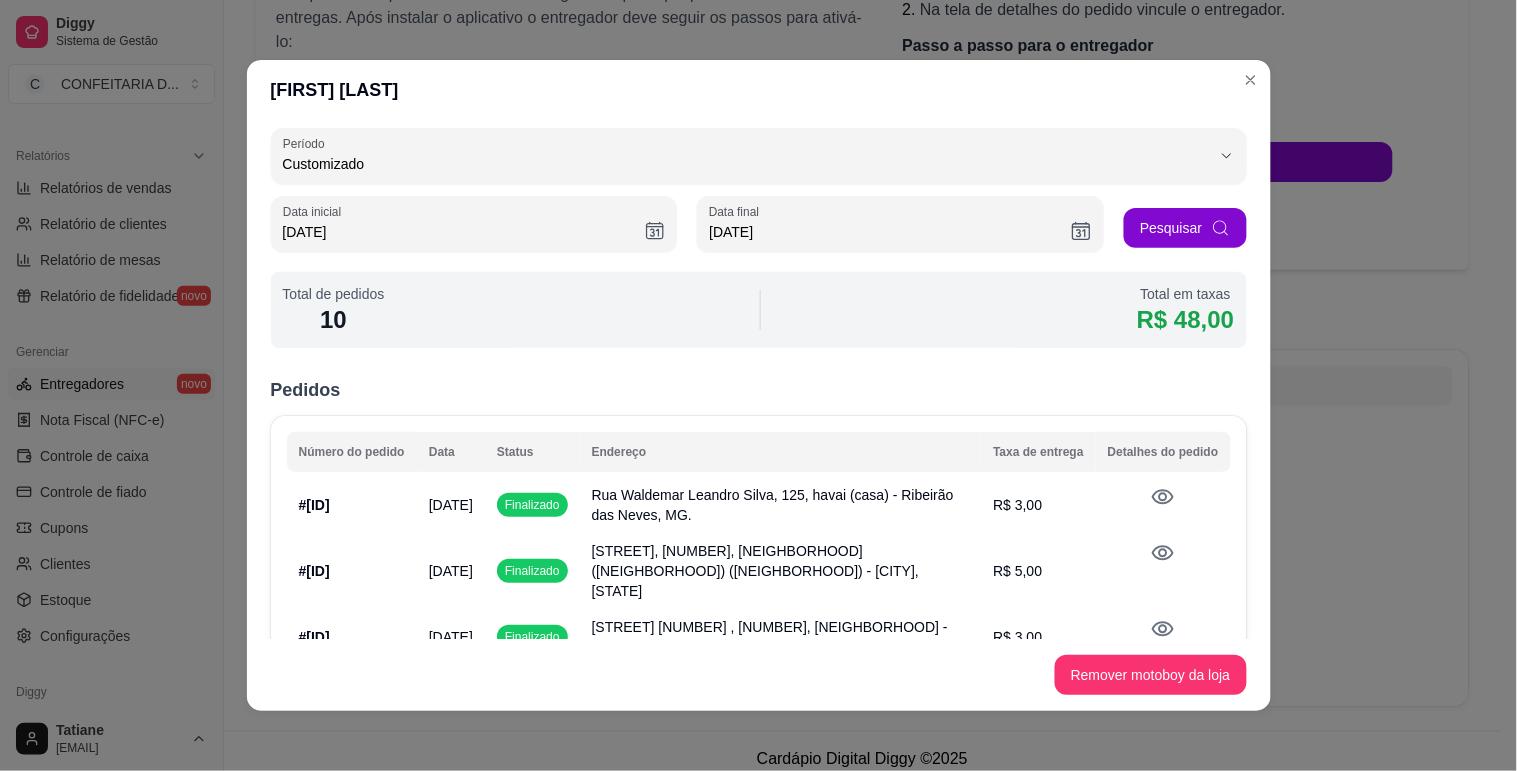 type 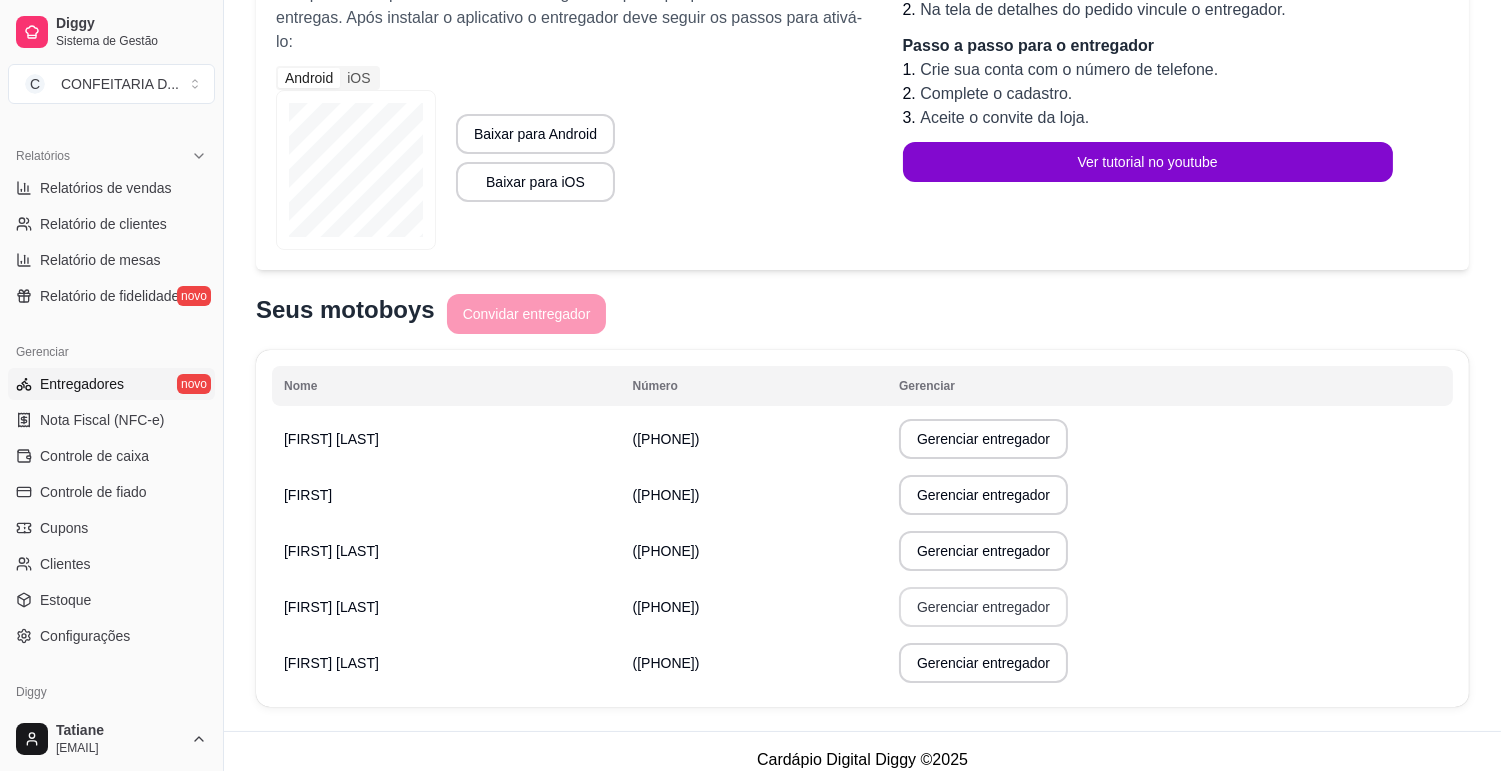 click on "Gerenciar entregador" at bounding box center [983, 607] 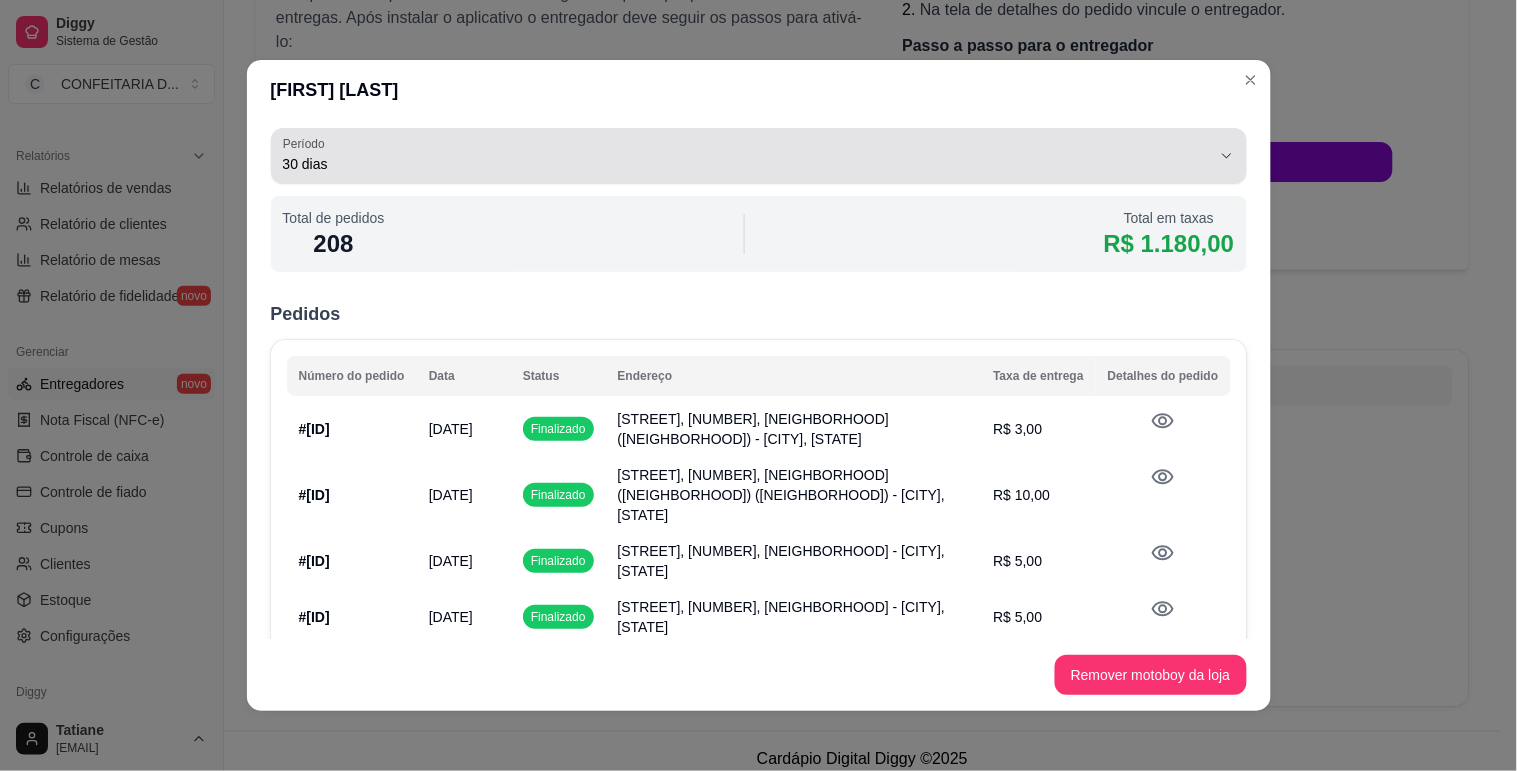 click on "30 dias" at bounding box center [747, 164] 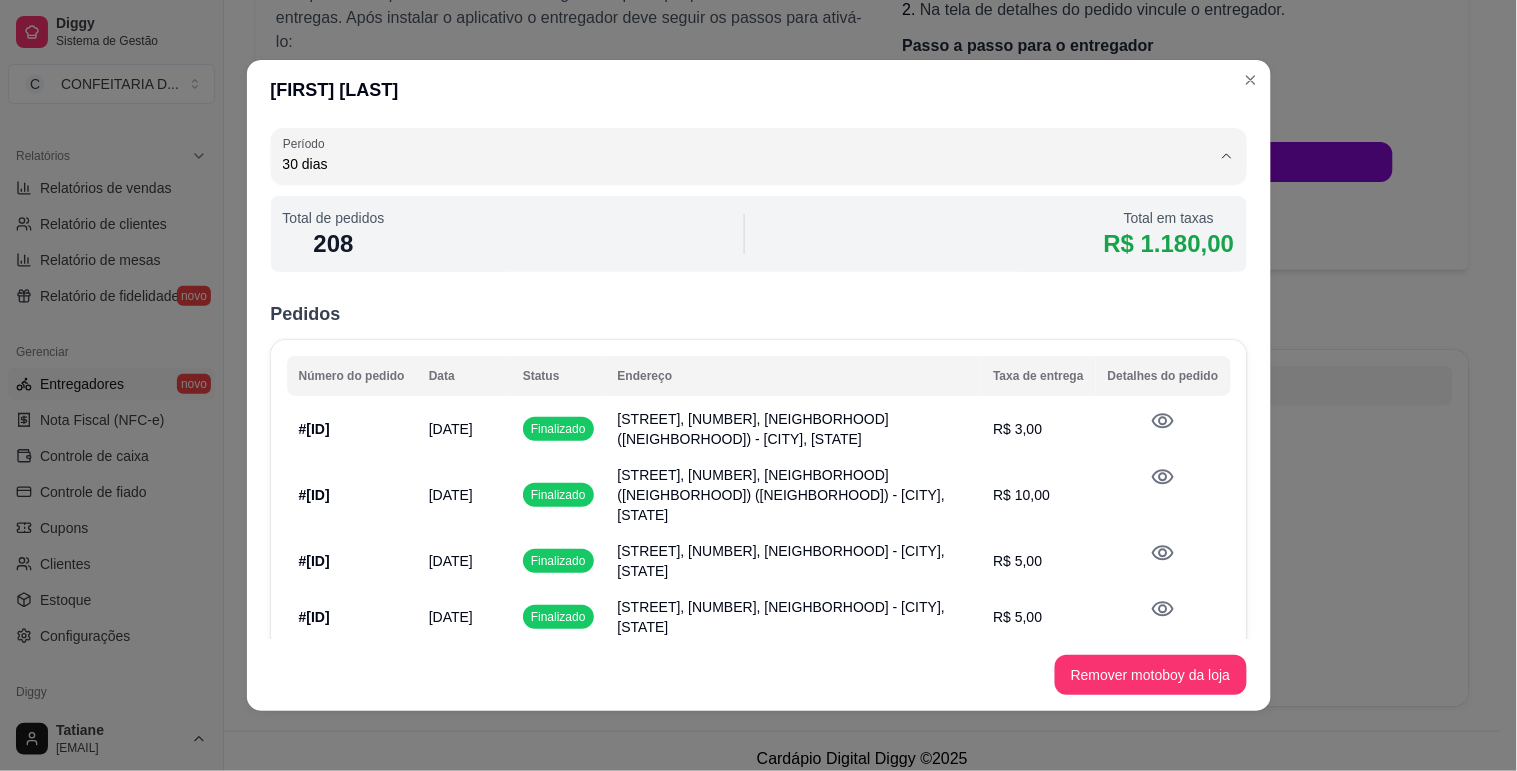 click on "Customizado" at bounding box center (732, 342) 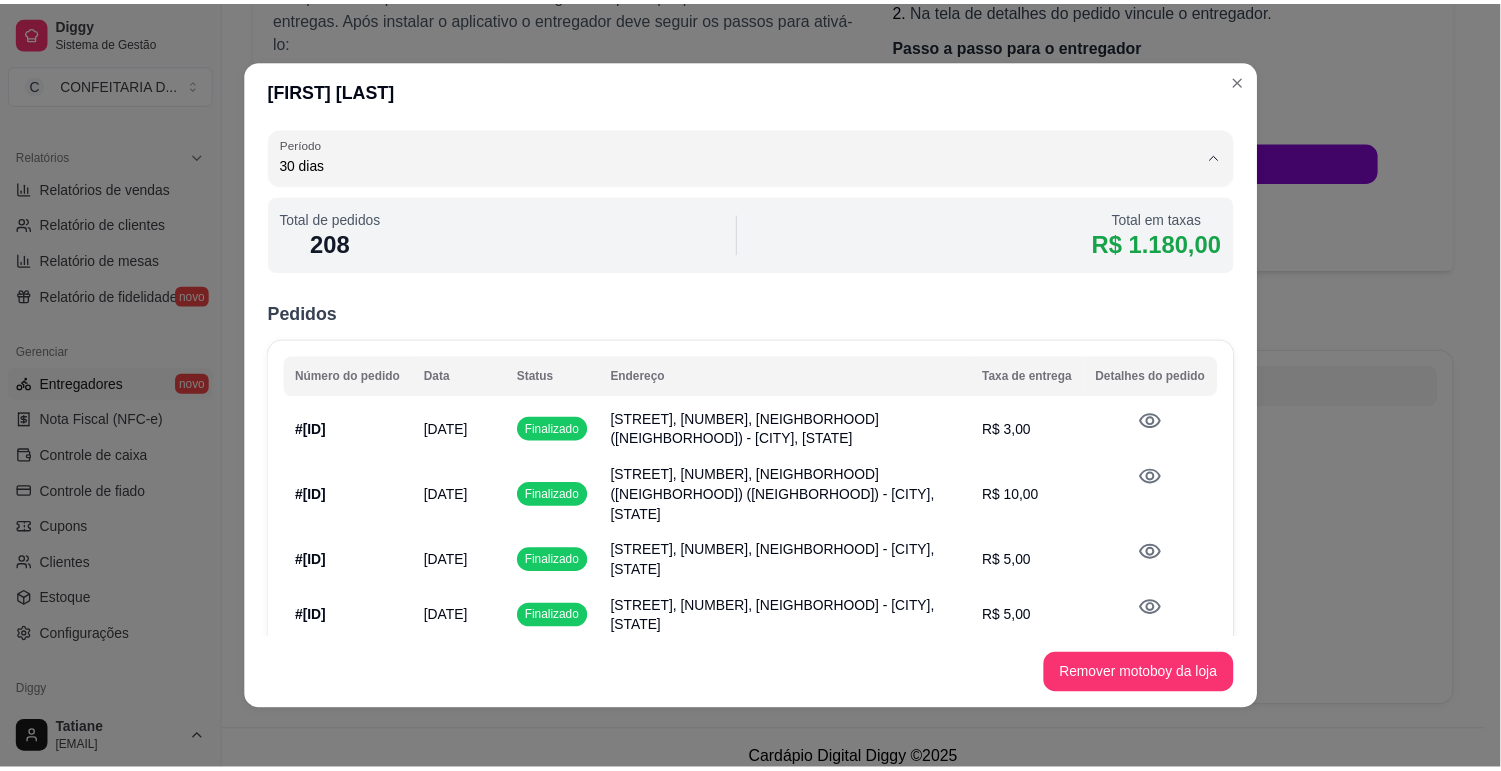 scroll, scrollTop: 18, scrollLeft: 0, axis: vertical 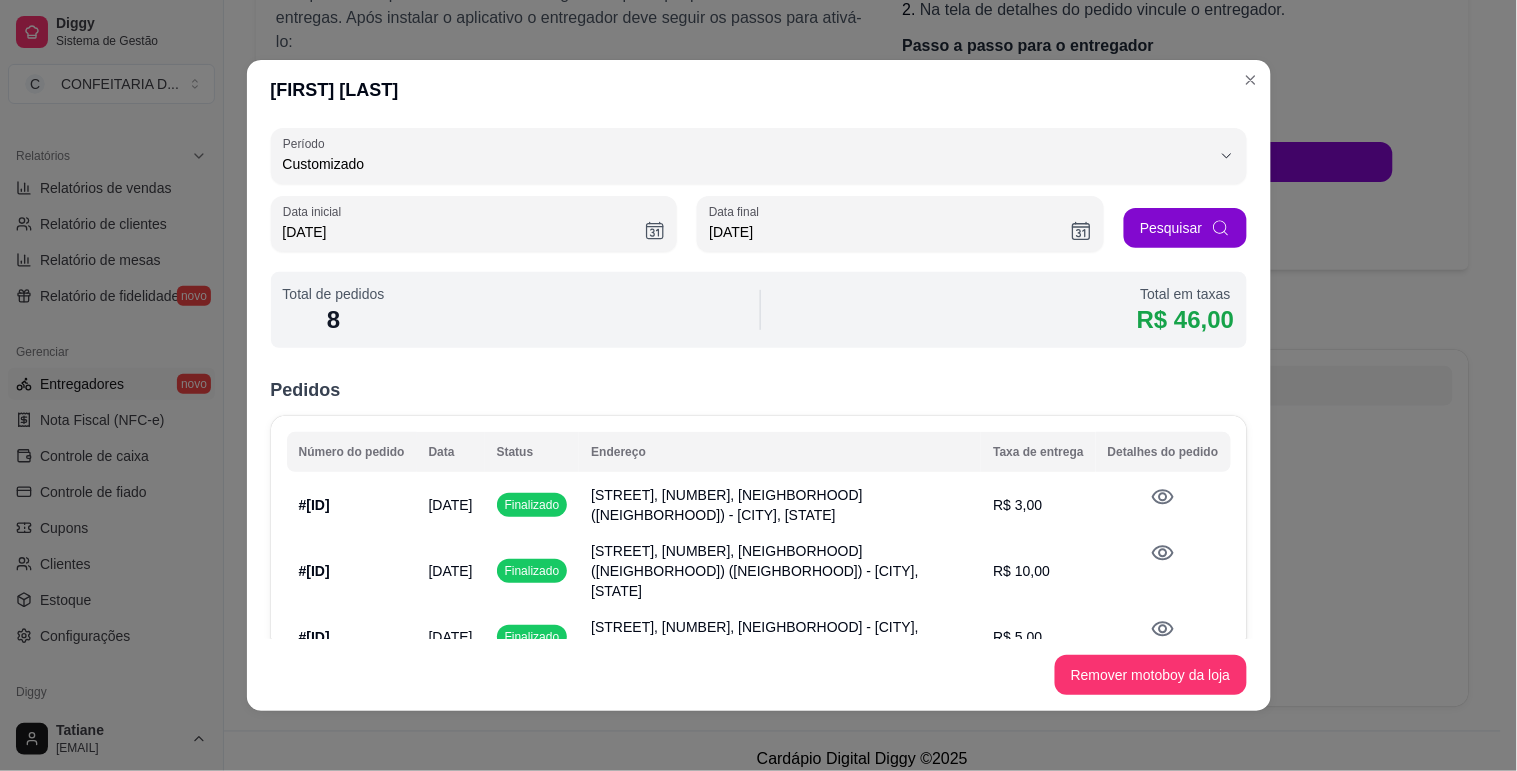 type 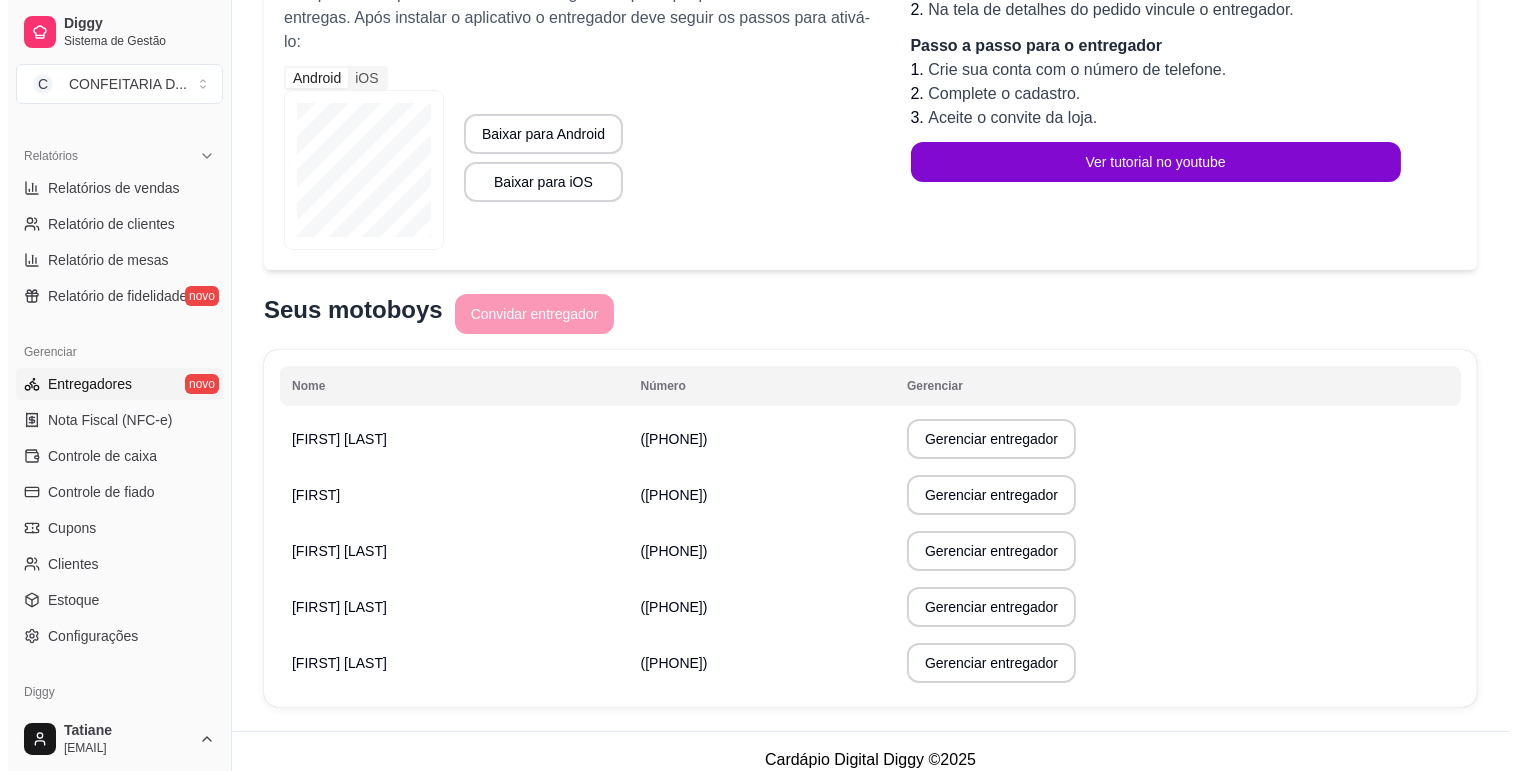scroll, scrollTop: 343, scrollLeft: 0, axis: vertical 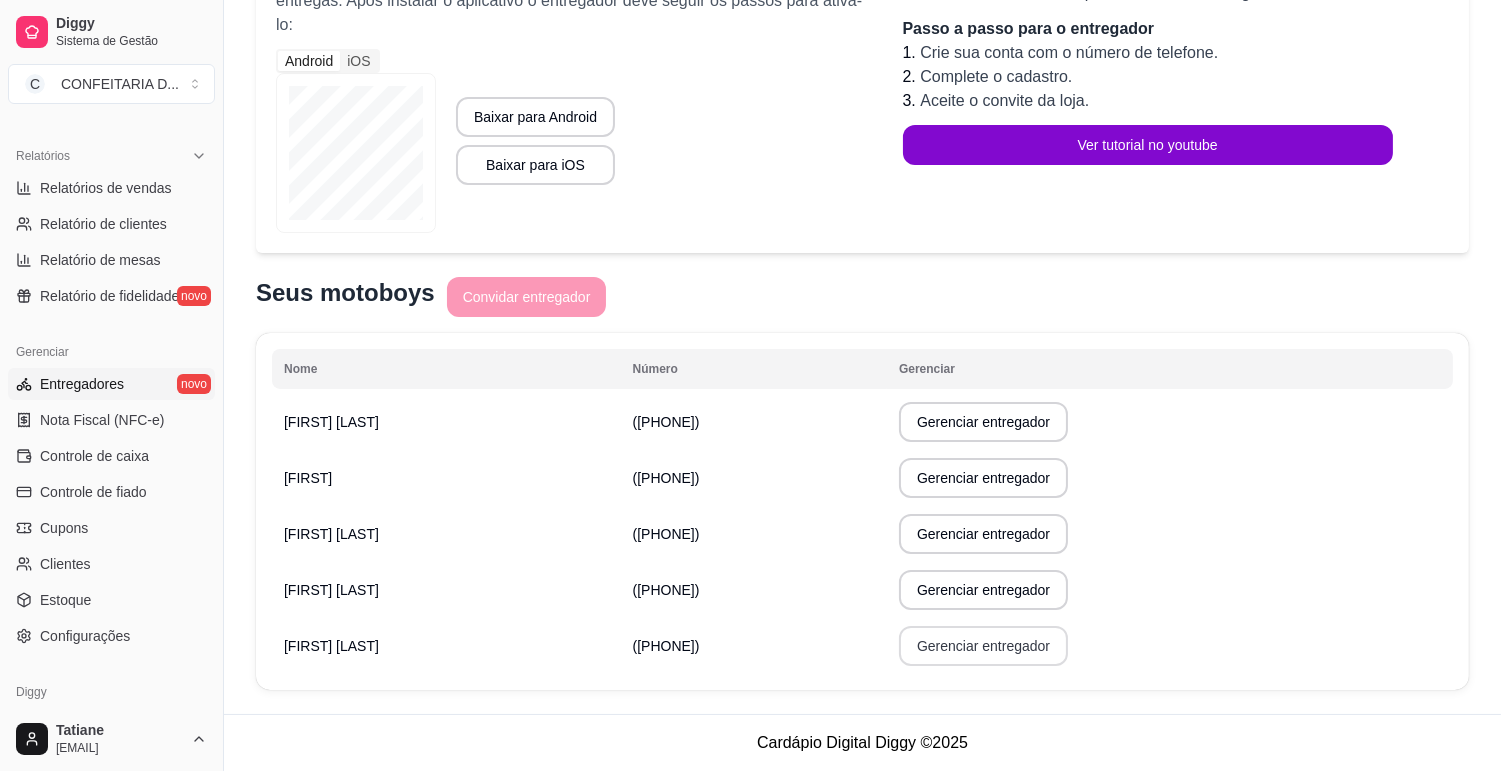 click on "Gerenciar entregador" at bounding box center (983, 646) 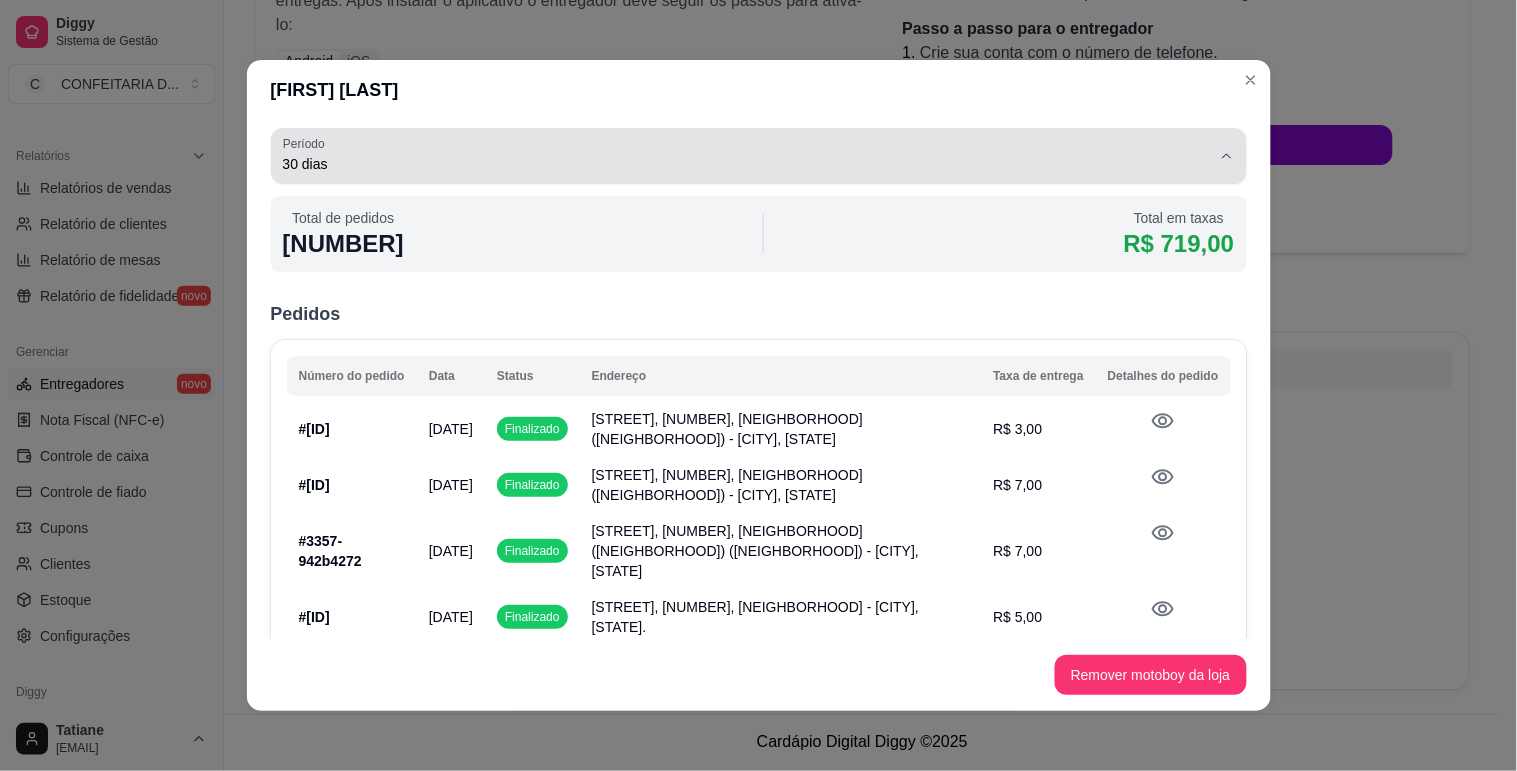 click on "30 dias" at bounding box center [747, 164] 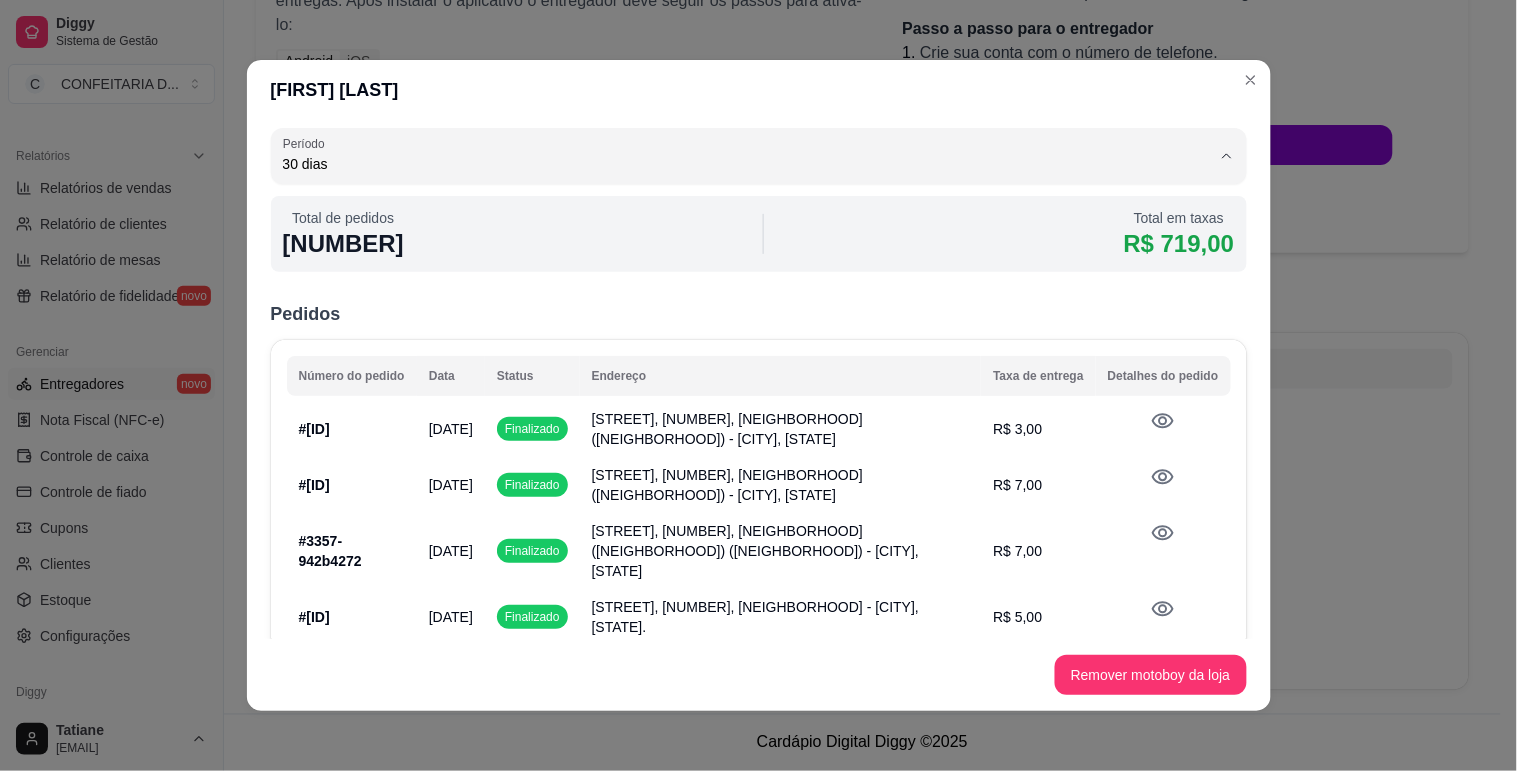 click on "Customizado" at bounding box center [732, 342] 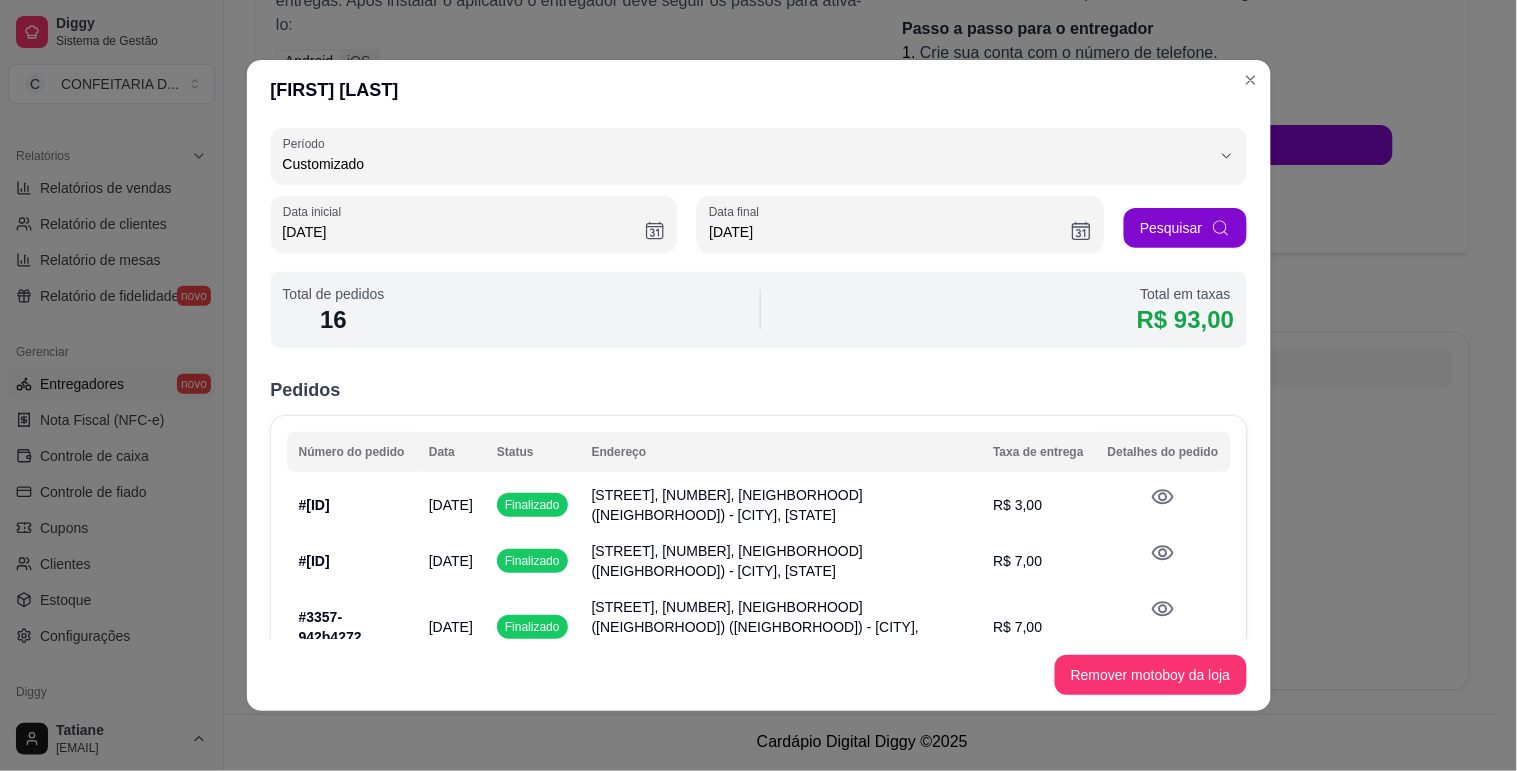 type 